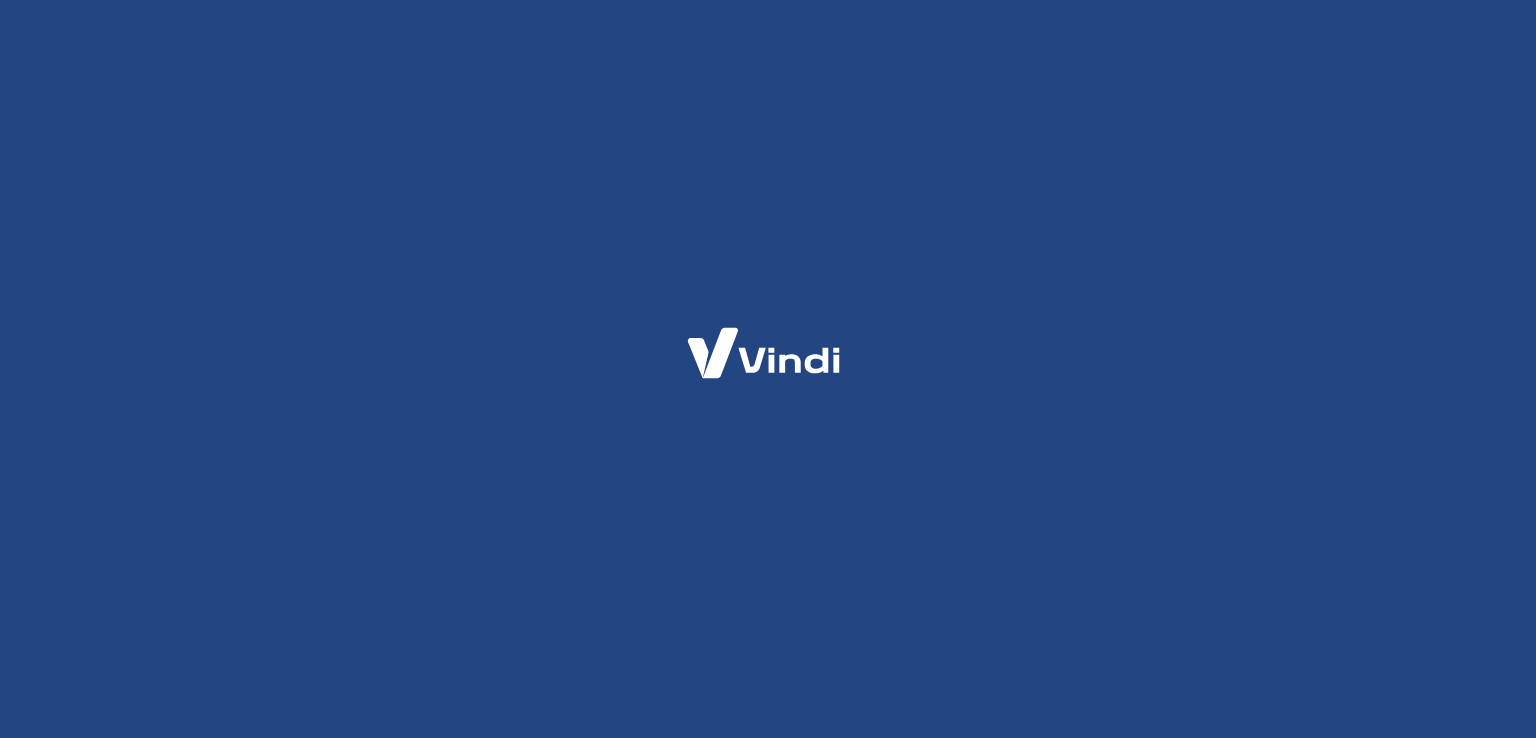 scroll, scrollTop: 0, scrollLeft: 0, axis: both 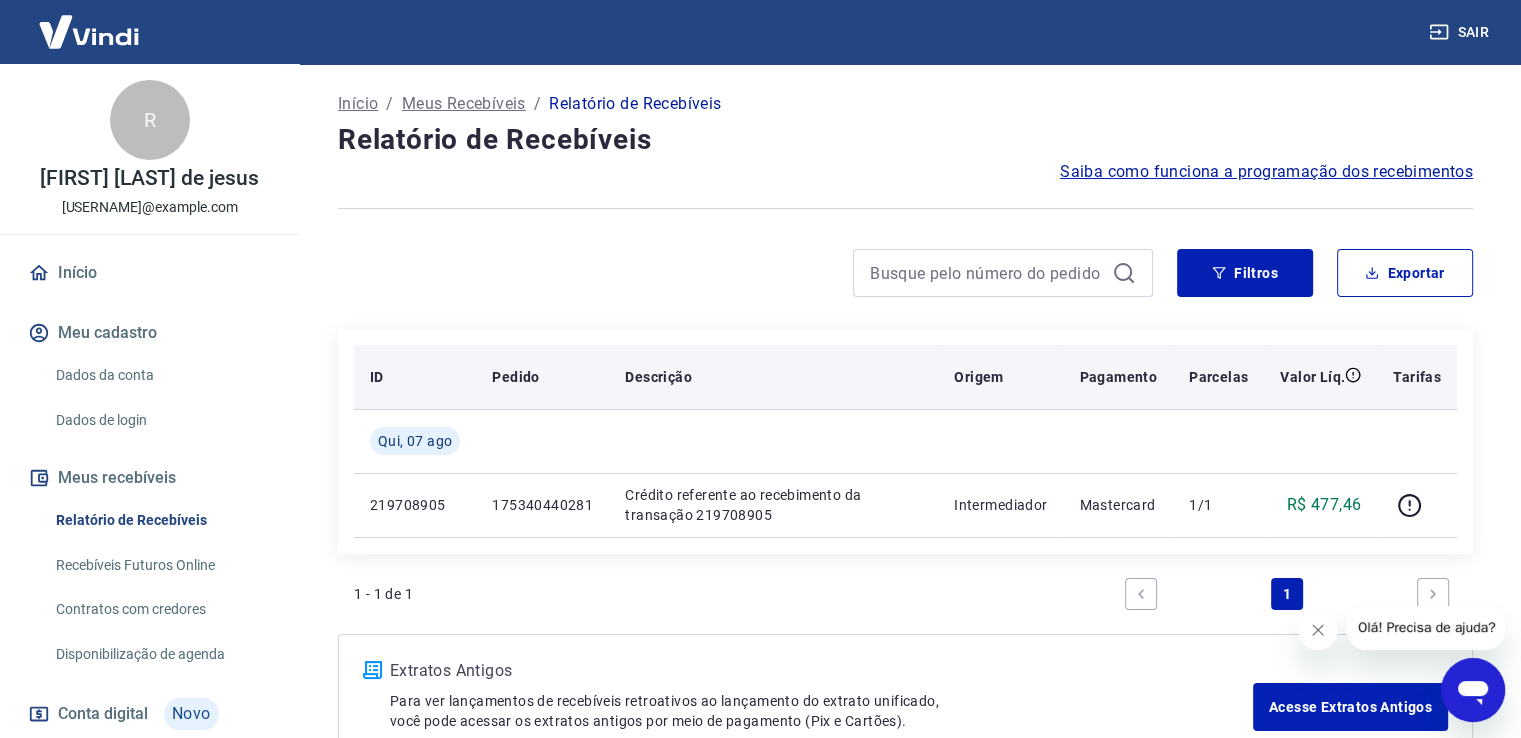 click on "Descrição" at bounding box center (773, 377) 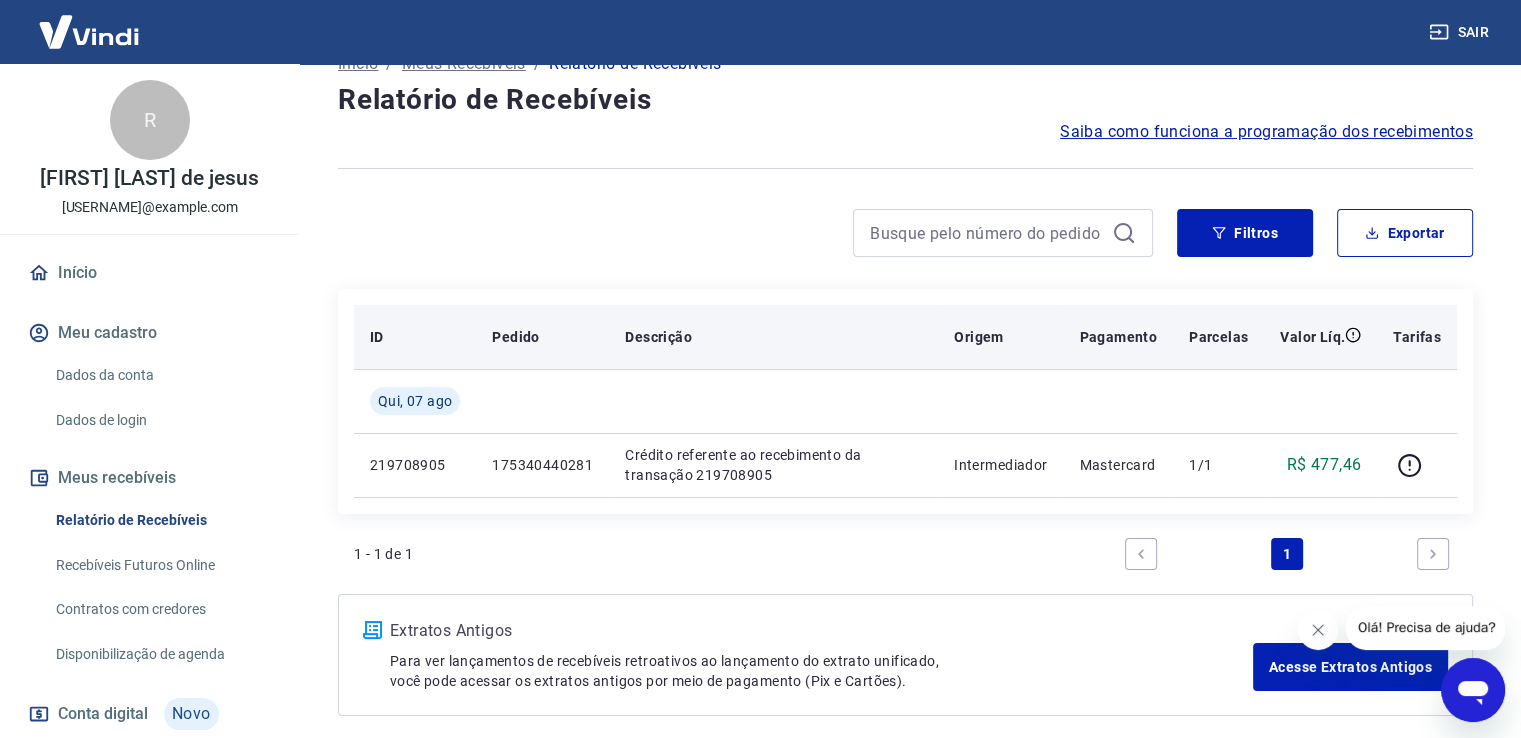 scroll, scrollTop: 127, scrollLeft: 0, axis: vertical 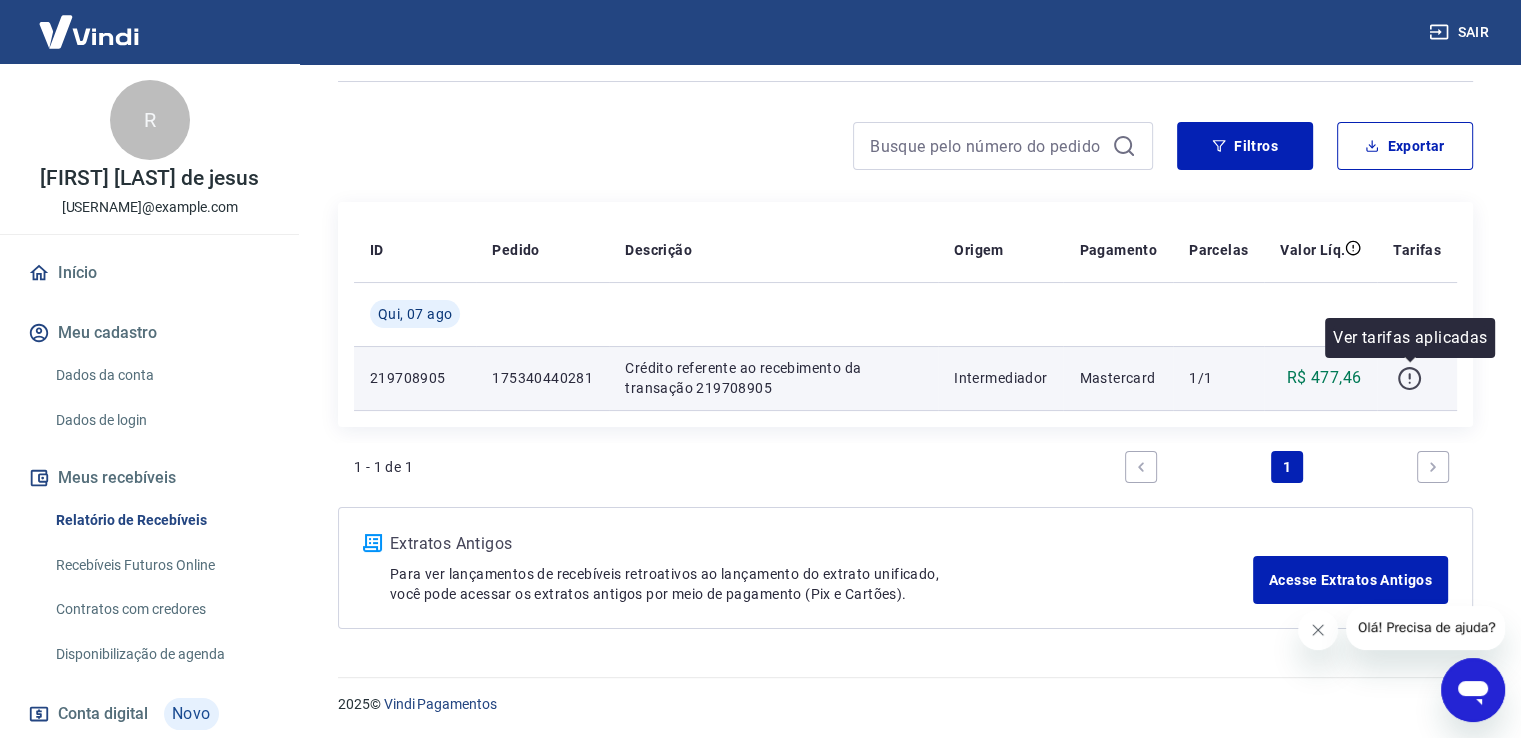 click 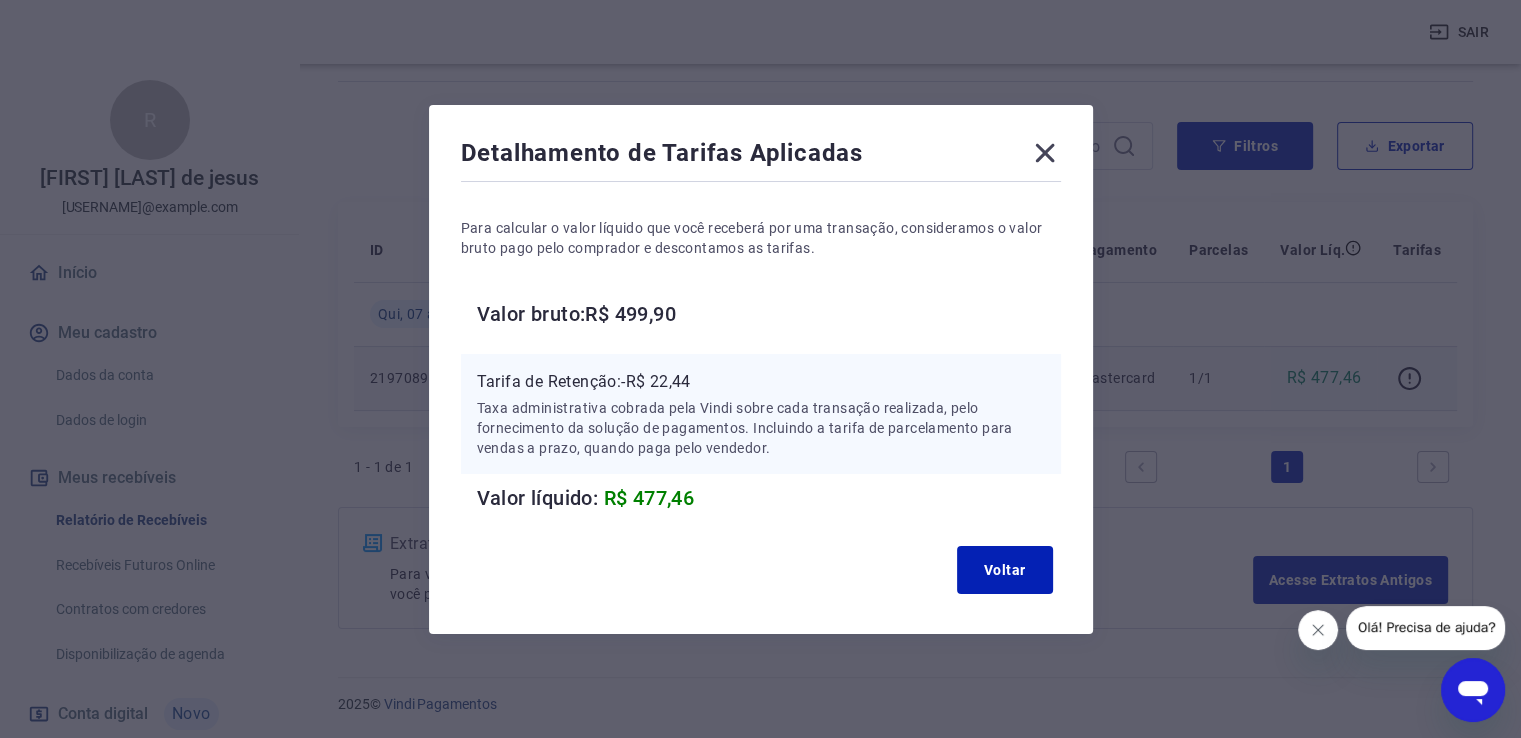 click on "Taxa administrativa cobrada pela Vindi sobre cada transação realizada, pelo fornecimento da solução de pagamentos. Incluindo a tarifa de parcelamento para vendas a prazo, quando paga pelo vendedor." at bounding box center [761, 428] 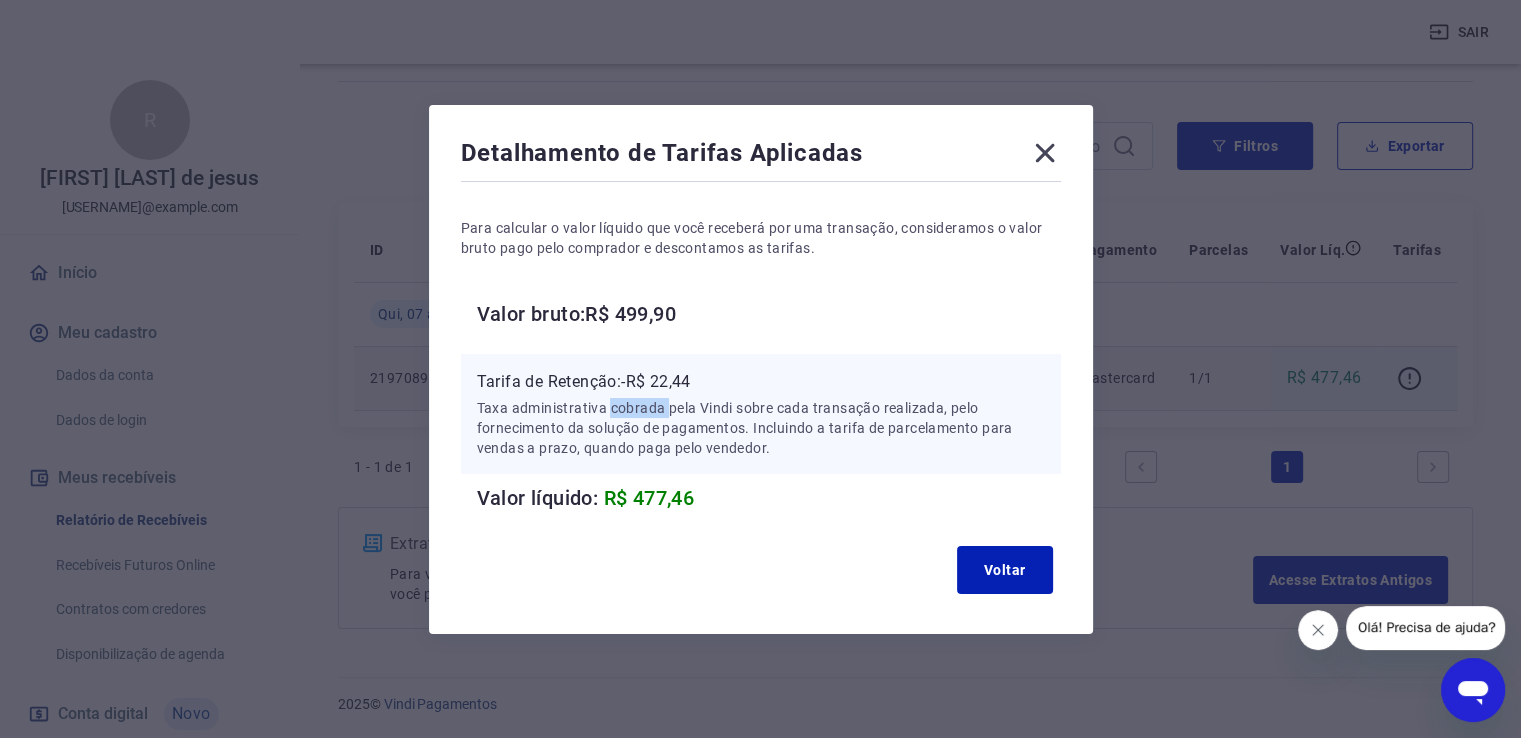 click on "Taxa administrativa cobrada pela Vindi sobre cada transação realizada, pelo fornecimento da solução de pagamentos. Incluindo a tarifa de parcelamento para vendas a prazo, quando paga pelo vendedor." at bounding box center [761, 428] 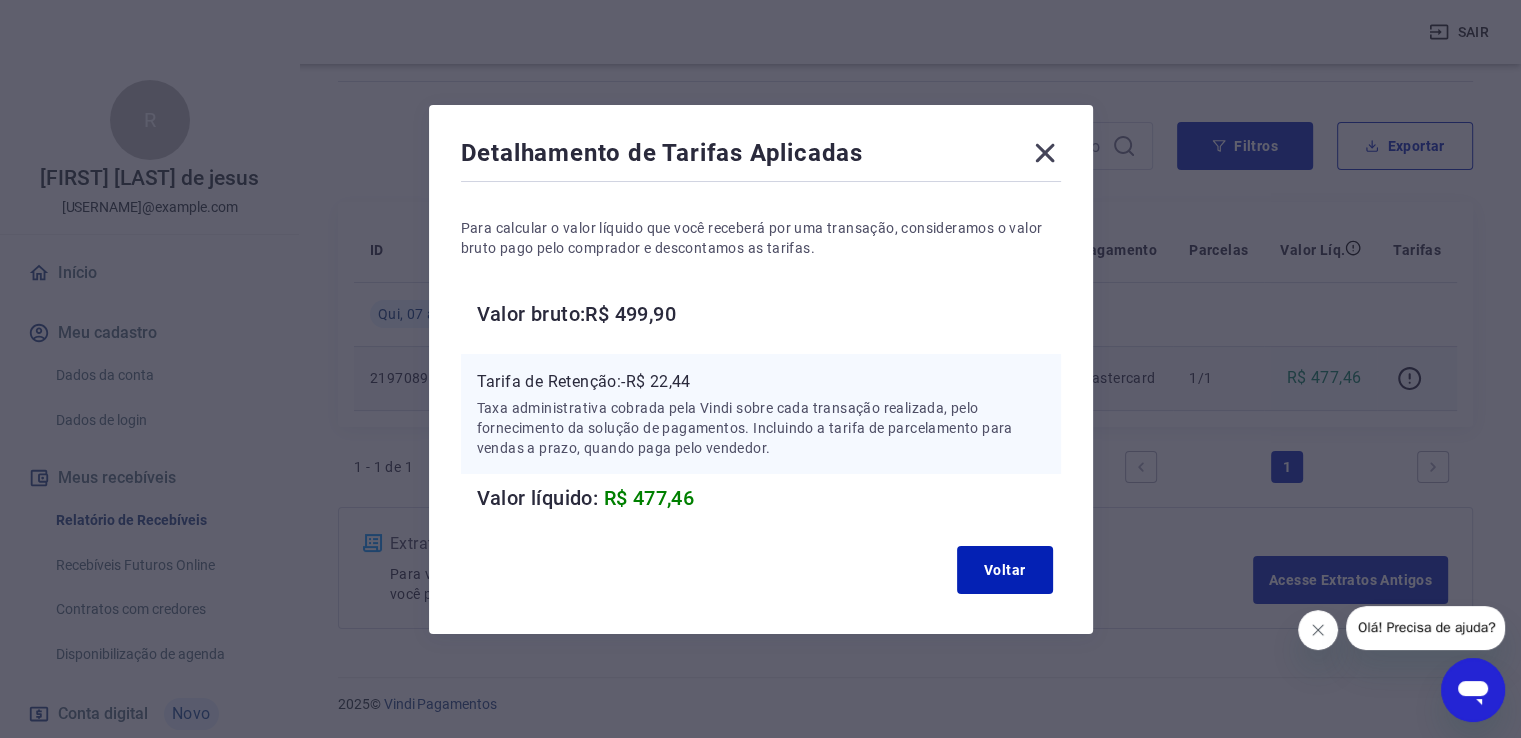 click on "Taxa administrativa cobrada pela Vindi sobre cada transação realizada, pelo fornecimento da solução de pagamentos. Incluindo a tarifa de parcelamento para vendas a prazo, quando paga pelo vendedor." at bounding box center (761, 428) 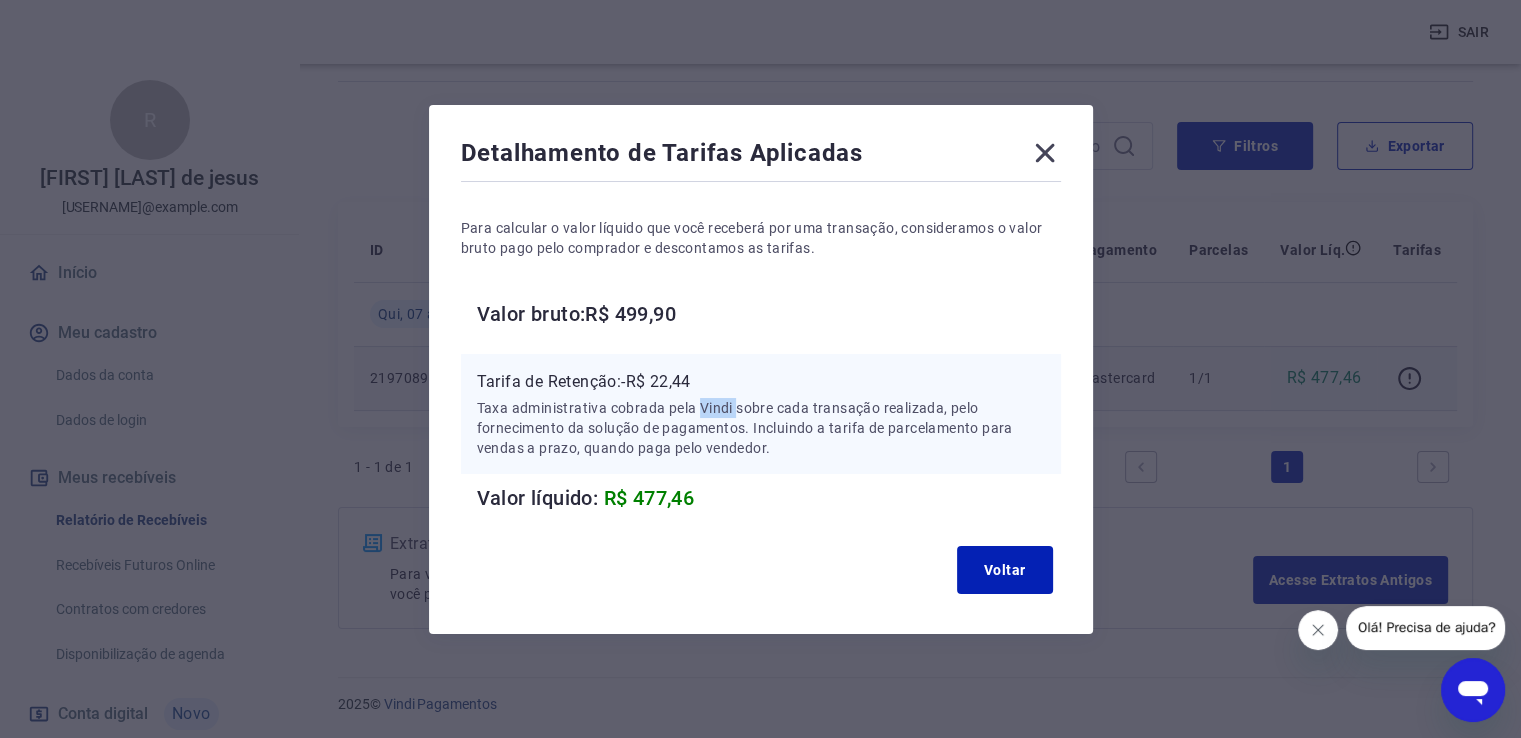 click on "Taxa administrativa cobrada pela Vindi sobre cada transação realizada, pelo fornecimento da solução de pagamentos. Incluindo a tarifa de parcelamento para vendas a prazo, quando paga pelo vendedor." at bounding box center [761, 428] 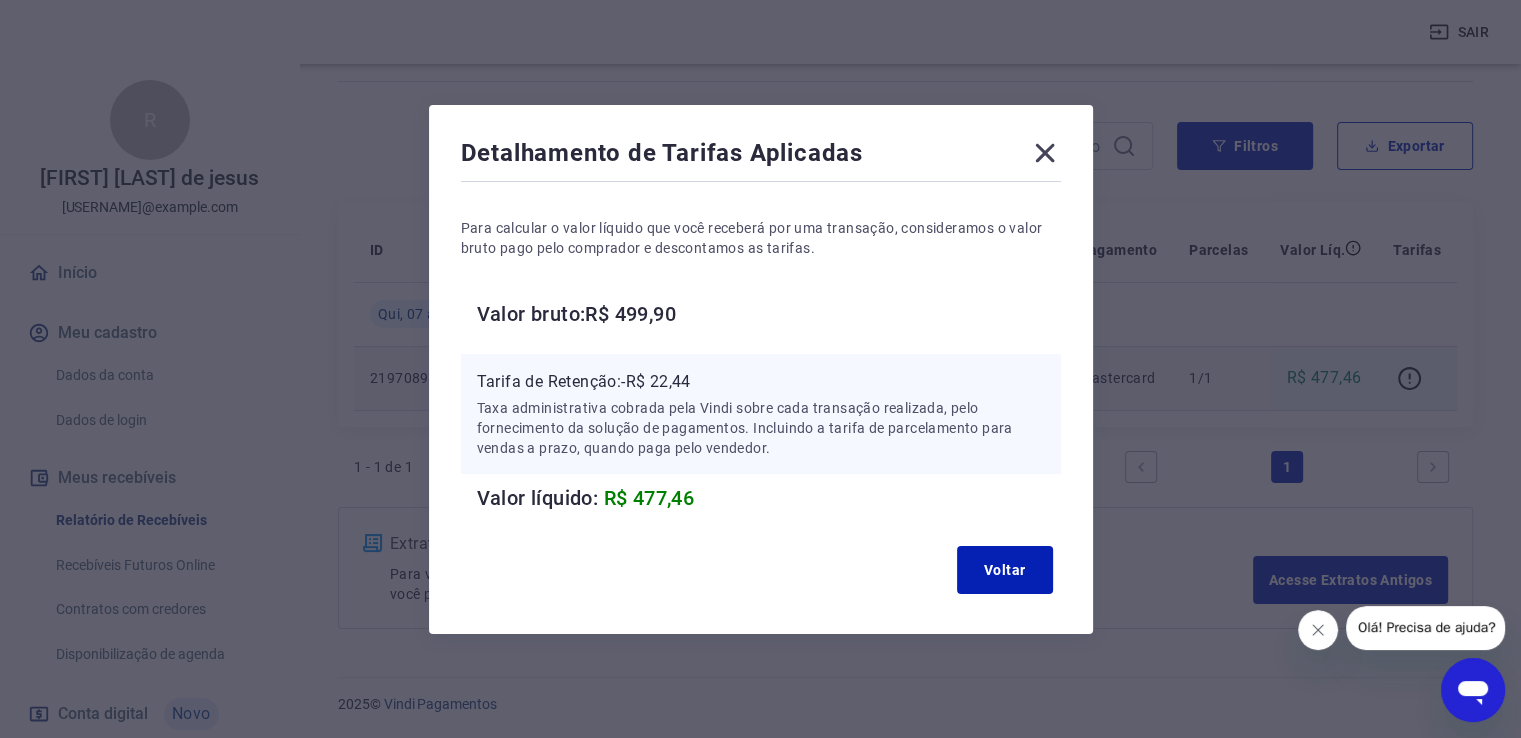 click on "Taxa administrativa cobrada pela Vindi sobre cada transação realizada, pelo fornecimento da solução de pagamentos. Incluindo a tarifa de parcelamento para vendas a prazo, quando paga pelo vendedor." at bounding box center [761, 428] 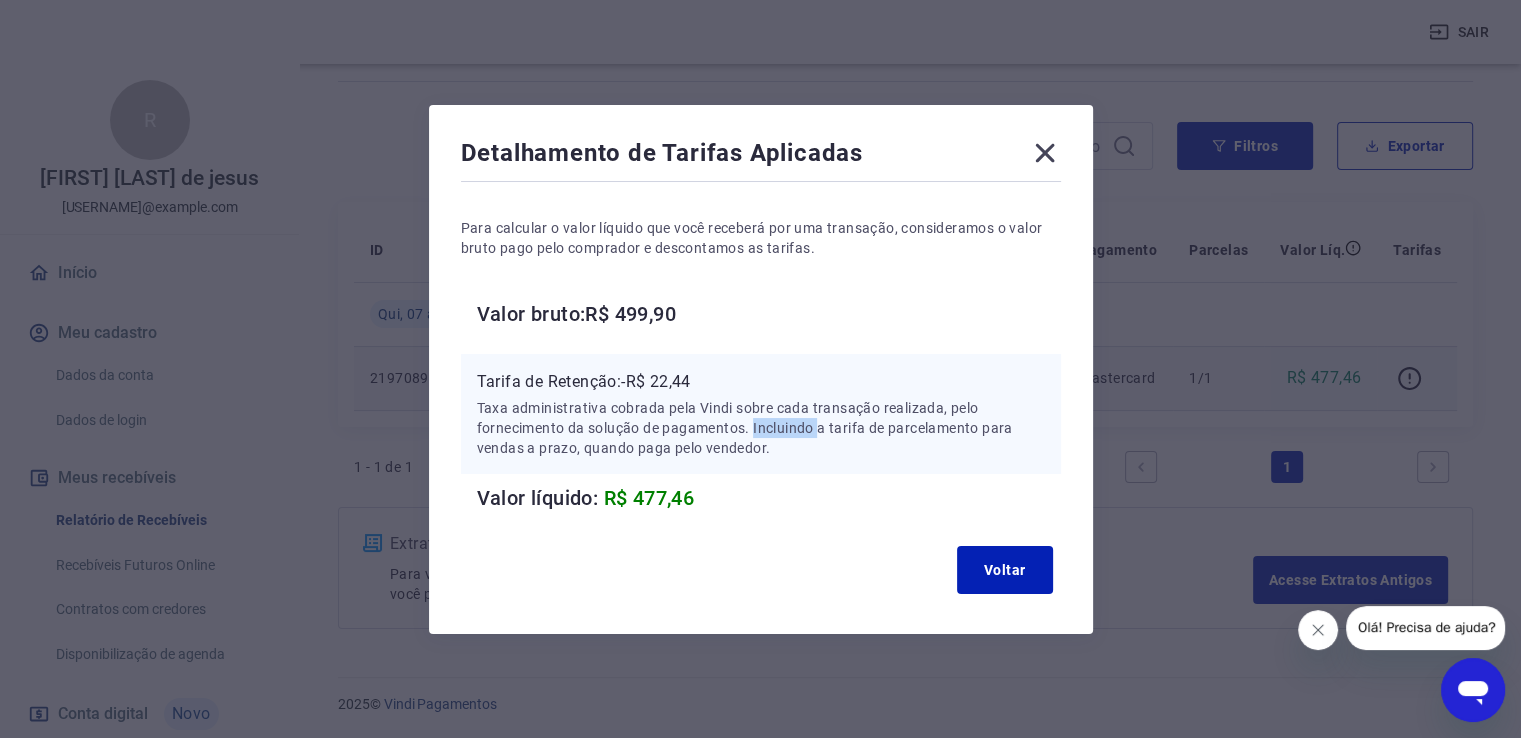 click on "Taxa administrativa cobrada pela Vindi sobre cada transação realizada, pelo fornecimento da solução de pagamentos. Incluindo a tarifa de parcelamento para vendas a prazo, quando paga pelo vendedor." at bounding box center [761, 428] 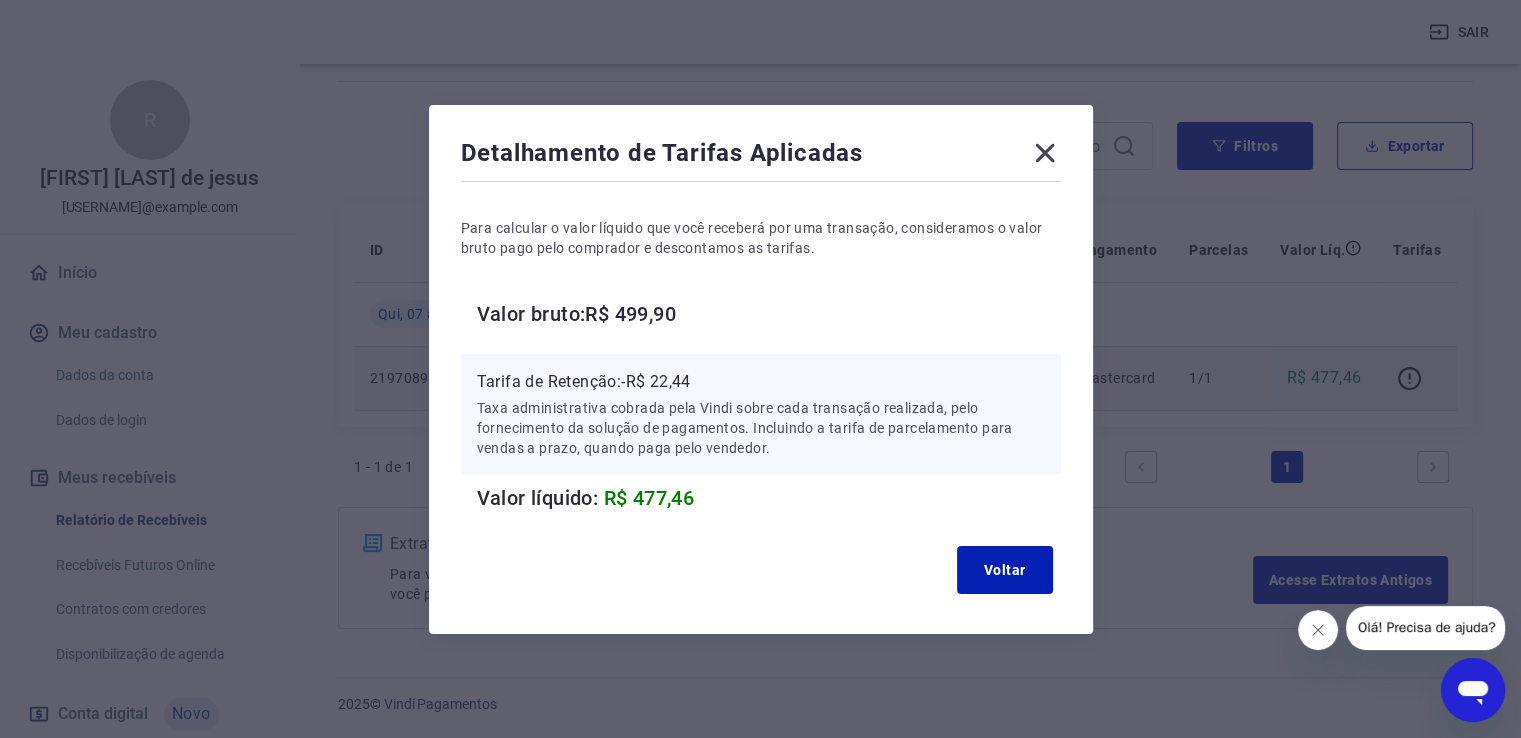 click on "Taxa administrativa cobrada pela Vindi sobre cada transação realizada, pelo fornecimento da solução de pagamentos. Incluindo a tarifa de parcelamento para vendas a prazo, quando paga pelo vendedor." at bounding box center (761, 428) 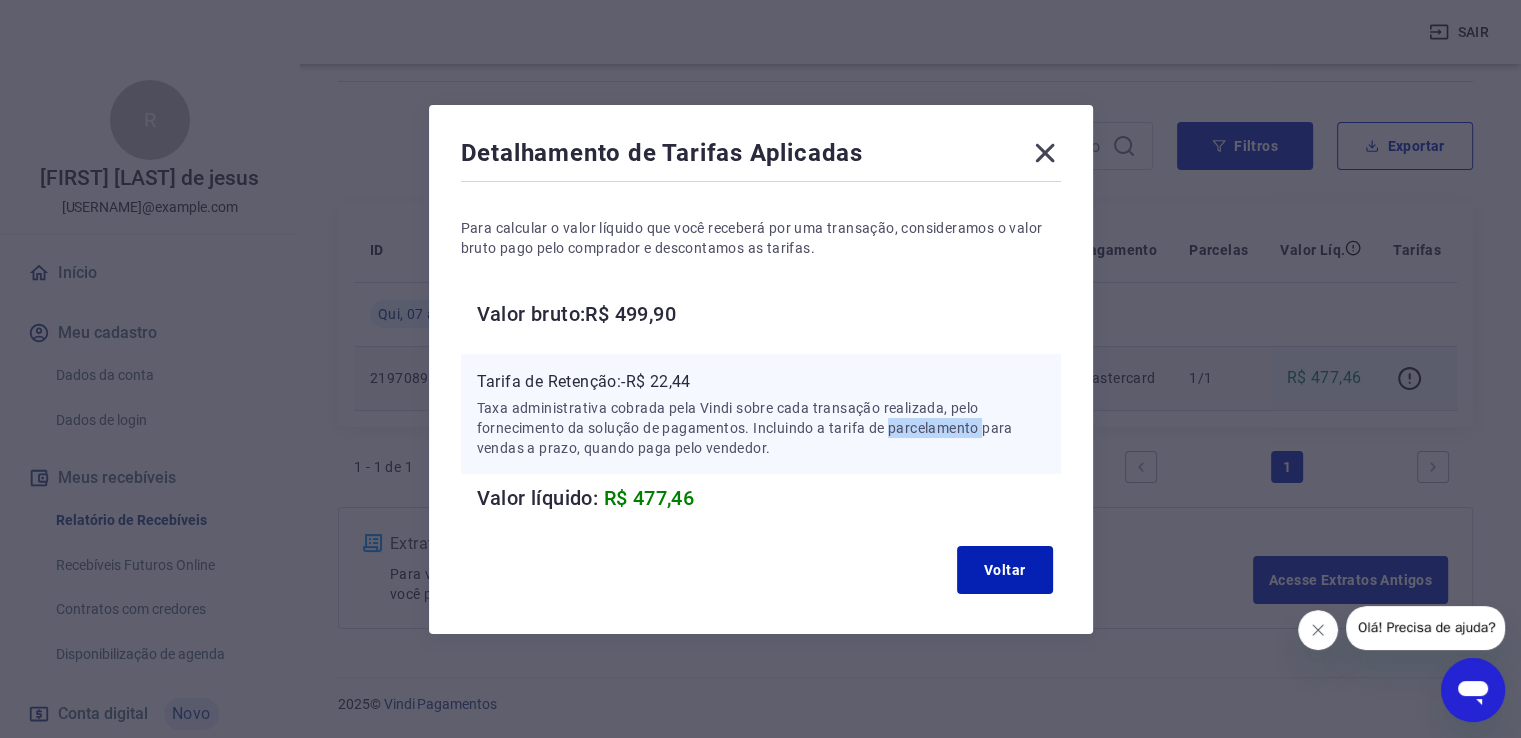 click on "Taxa administrativa cobrada pela Vindi sobre cada transação realizada, pelo fornecimento da solução de pagamentos. Incluindo a tarifa de parcelamento para vendas a prazo, quando paga pelo vendedor." at bounding box center (761, 428) 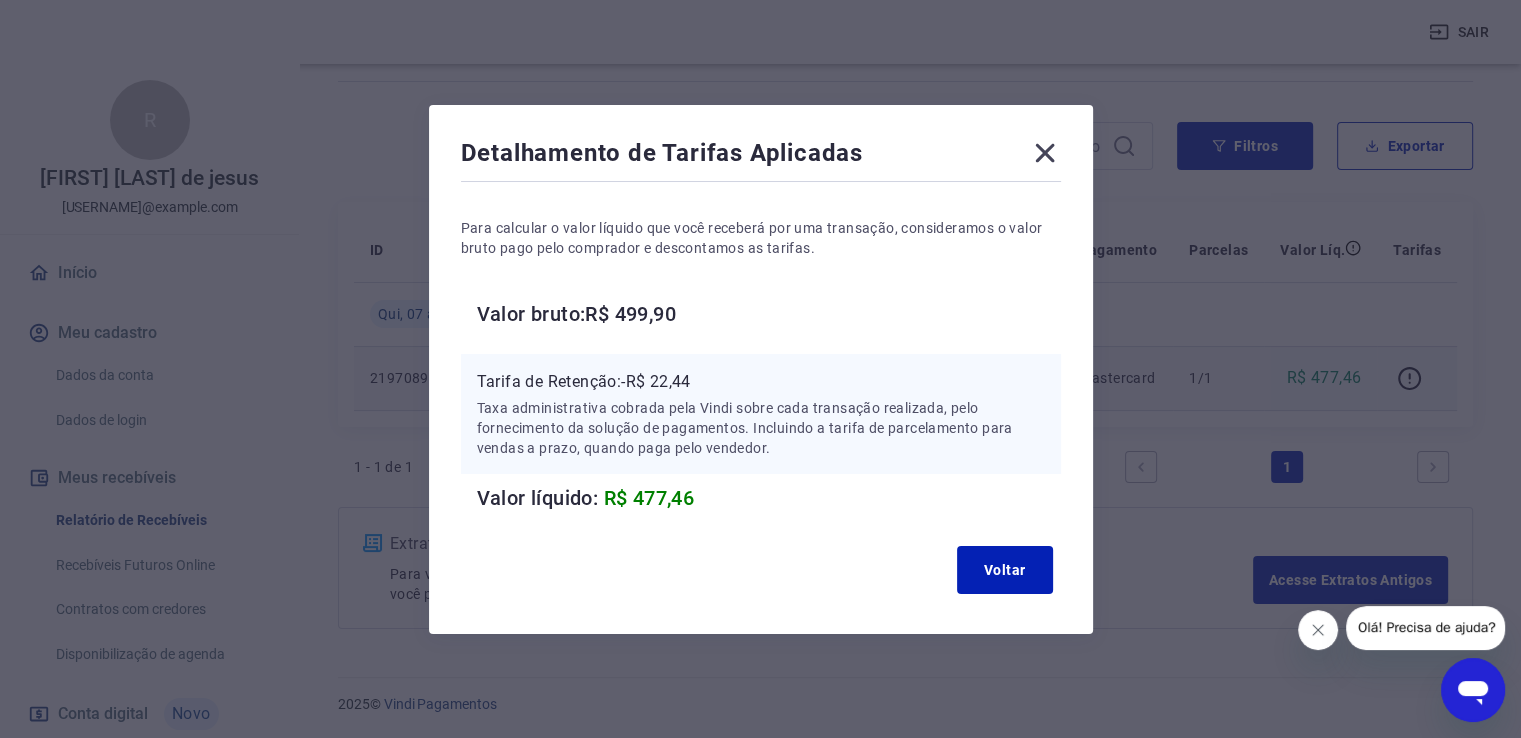 click on "Taxa administrativa cobrada pela Vindi sobre cada transação realizada, pelo fornecimento da solução de pagamentos. Incluindo a tarifa de parcelamento para vendas a prazo, quando paga pelo vendedor." at bounding box center (761, 428) 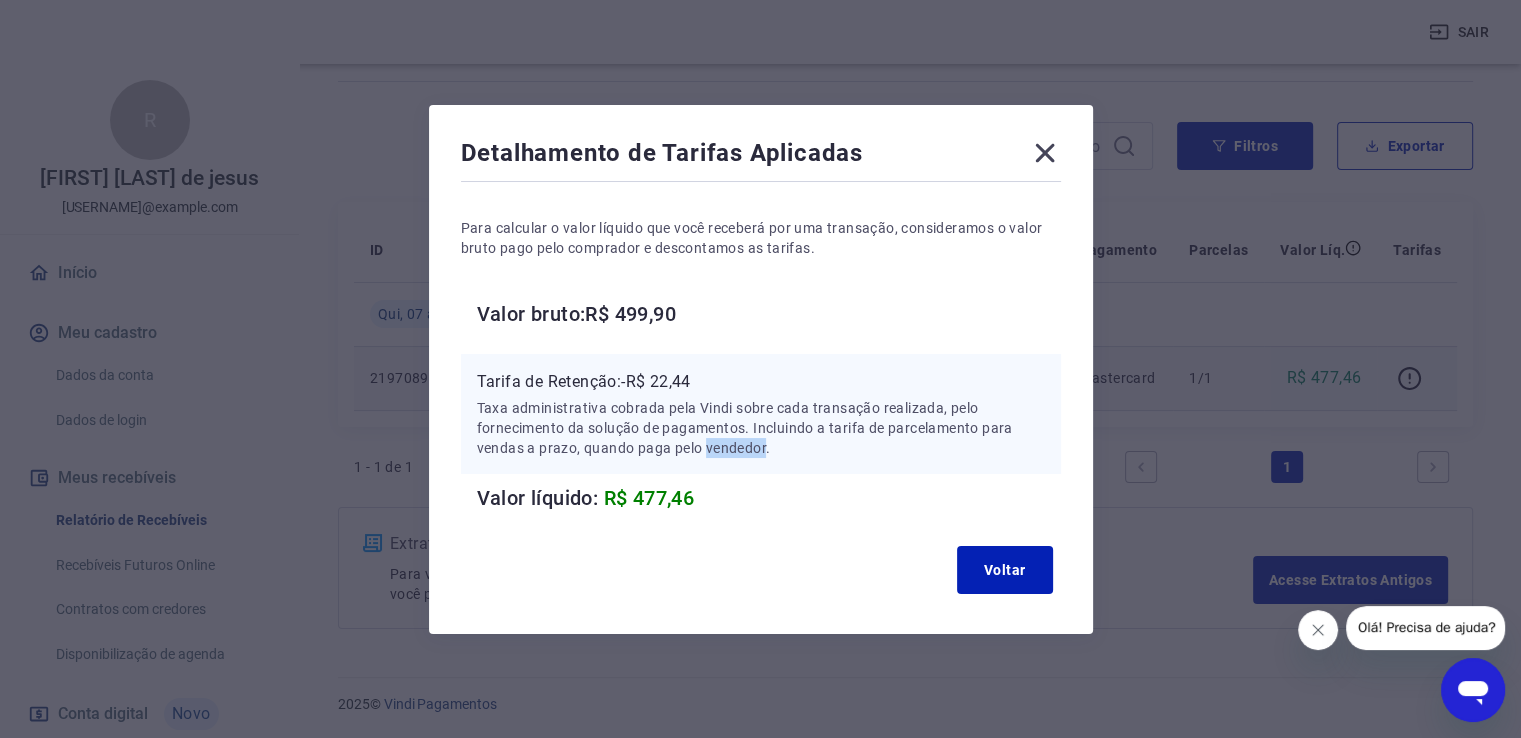 click on "Taxa administrativa cobrada pela Vindi sobre cada transação realizada, pelo fornecimento da solução de pagamentos. Incluindo a tarifa de parcelamento para vendas a prazo, quando paga pelo vendedor." at bounding box center (761, 428) 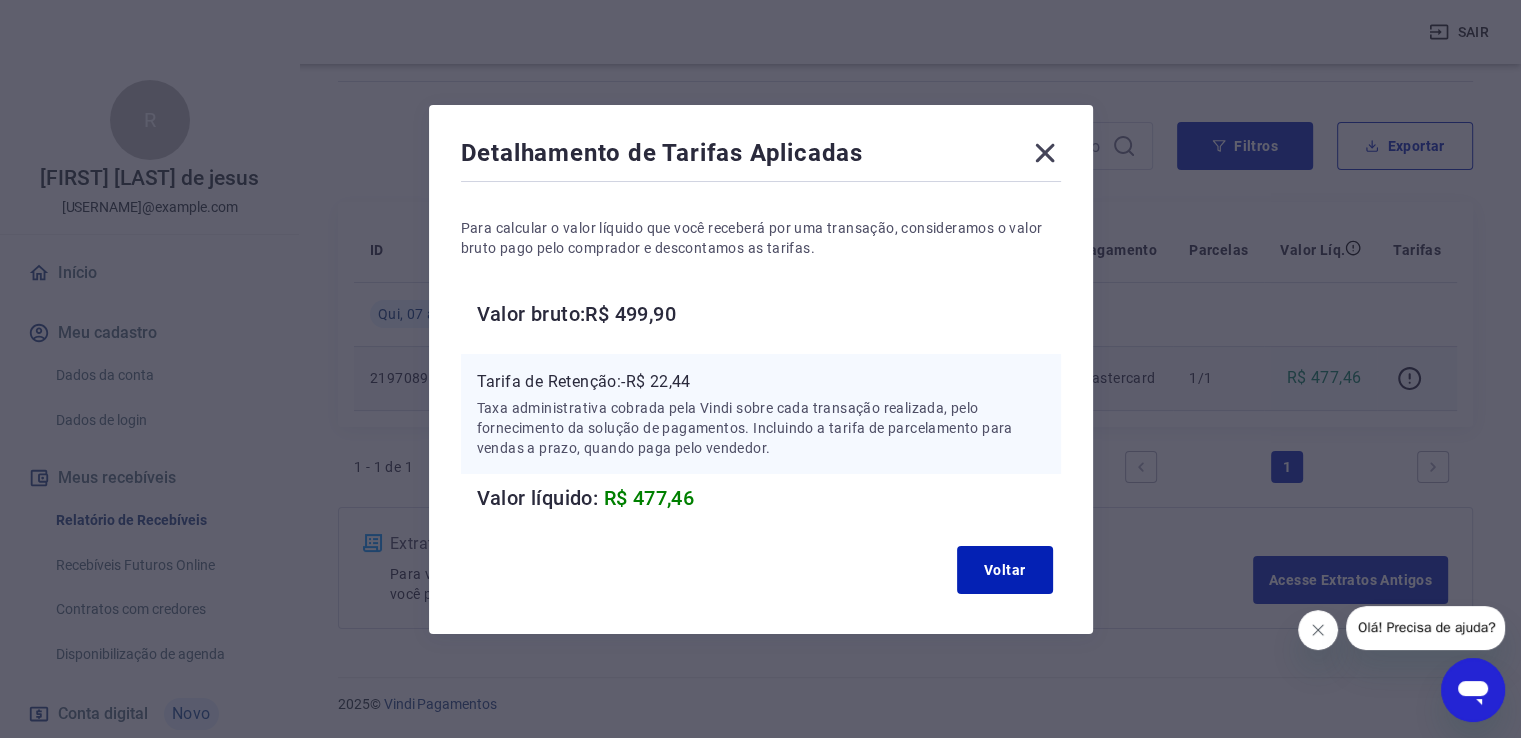 click on "Taxa administrativa cobrada pela Vindi sobre cada transação realizada, pelo fornecimento da solução de pagamentos. Incluindo a tarifa de parcelamento para vendas a prazo, quando paga pelo vendedor." at bounding box center (761, 428) 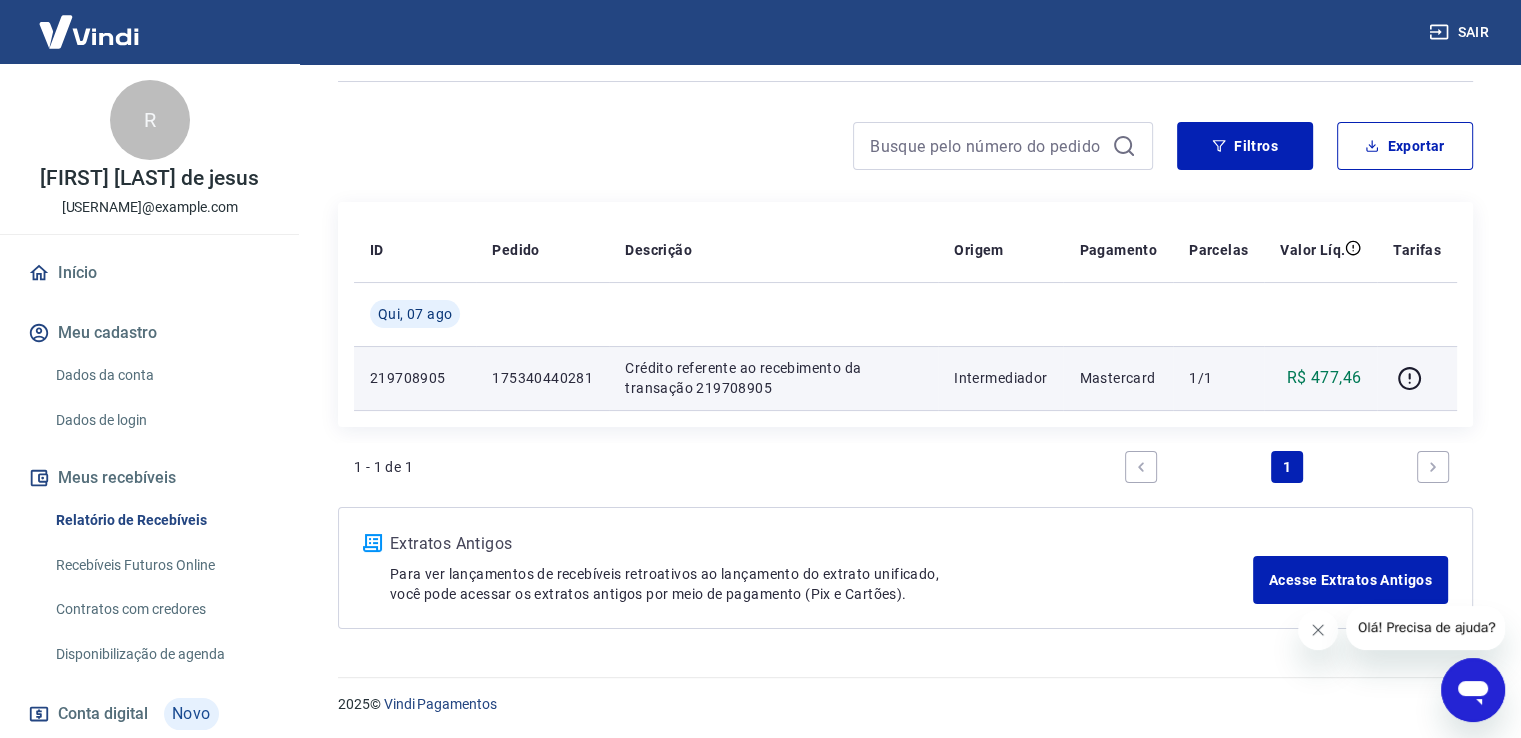 scroll, scrollTop: 141, scrollLeft: 0, axis: vertical 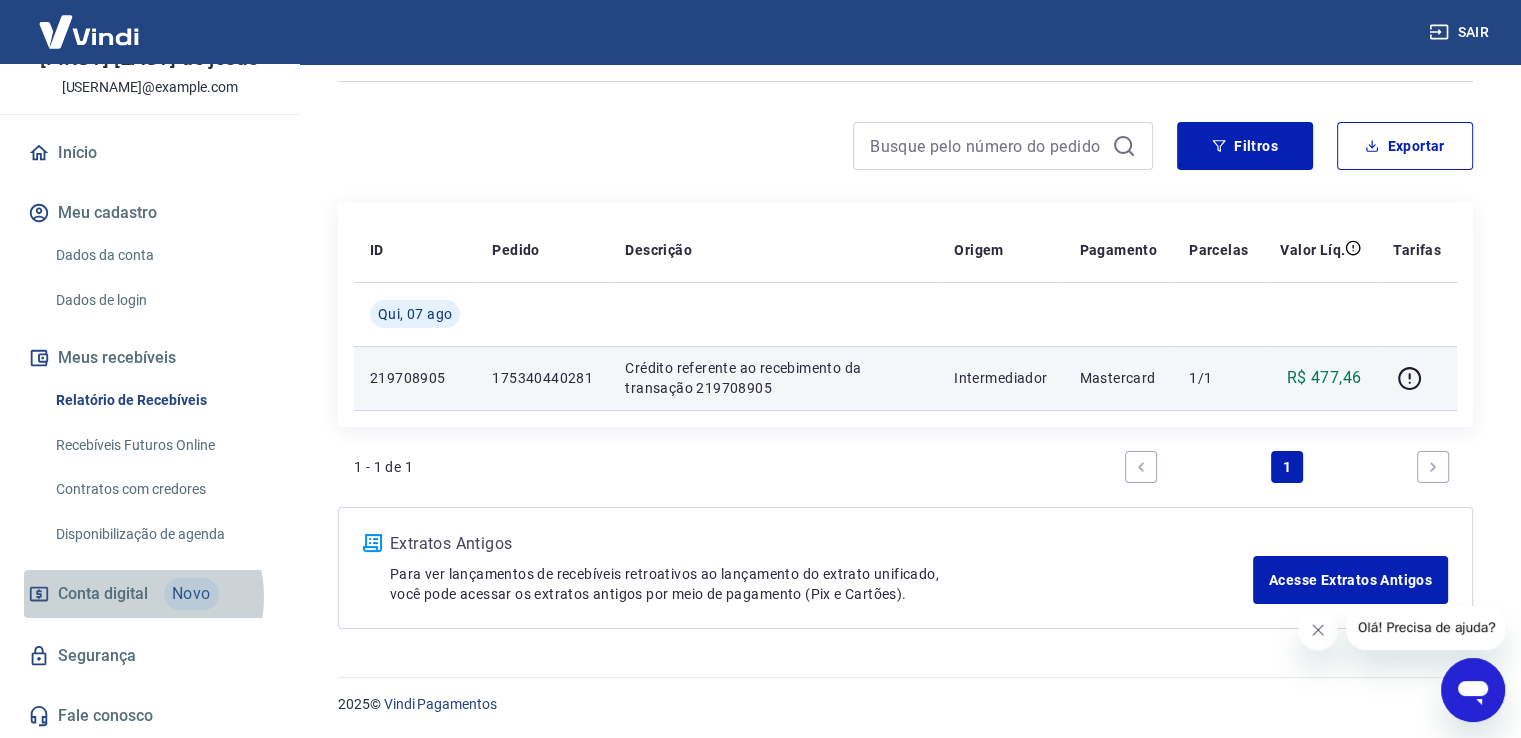 click on "Conta digital" at bounding box center (103, 594) 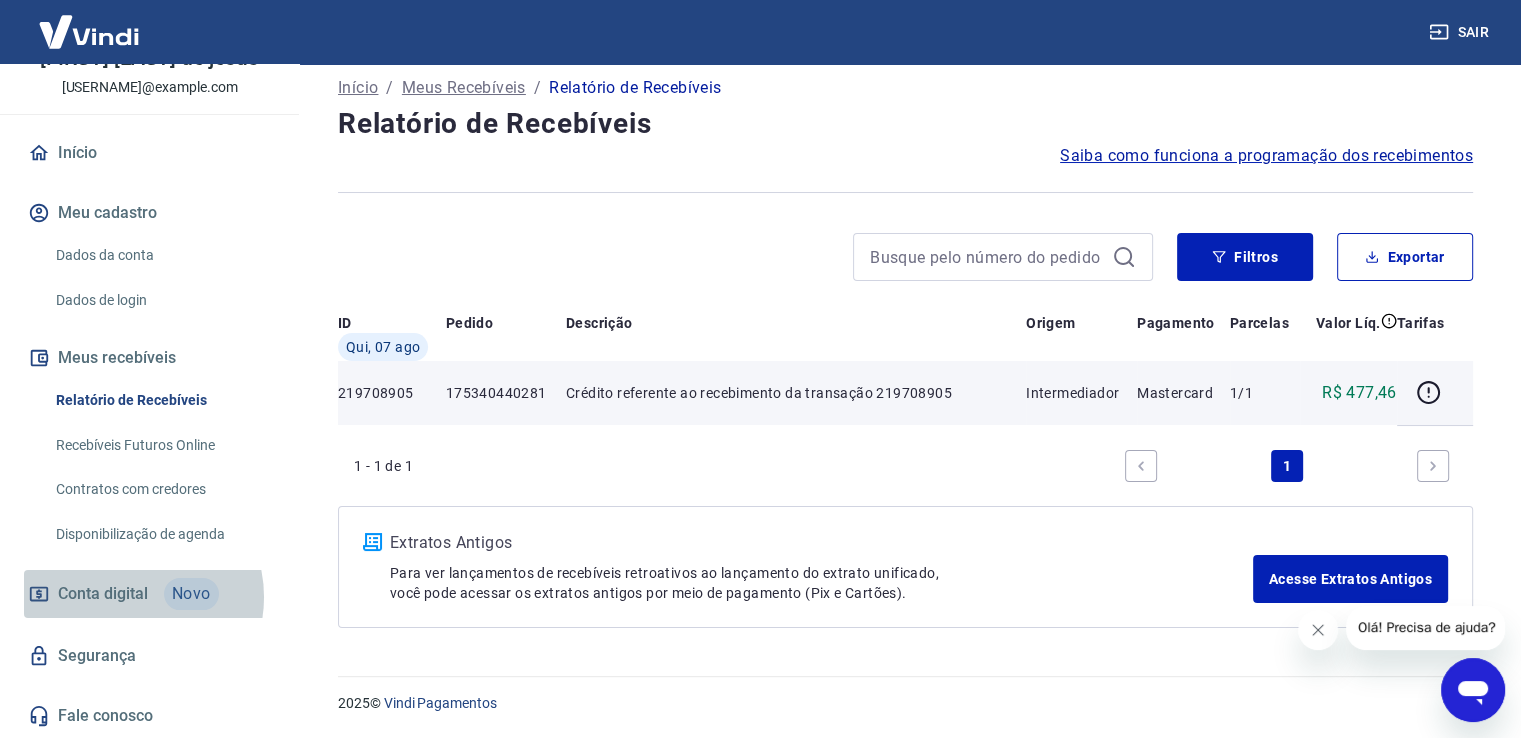 scroll, scrollTop: 0, scrollLeft: 0, axis: both 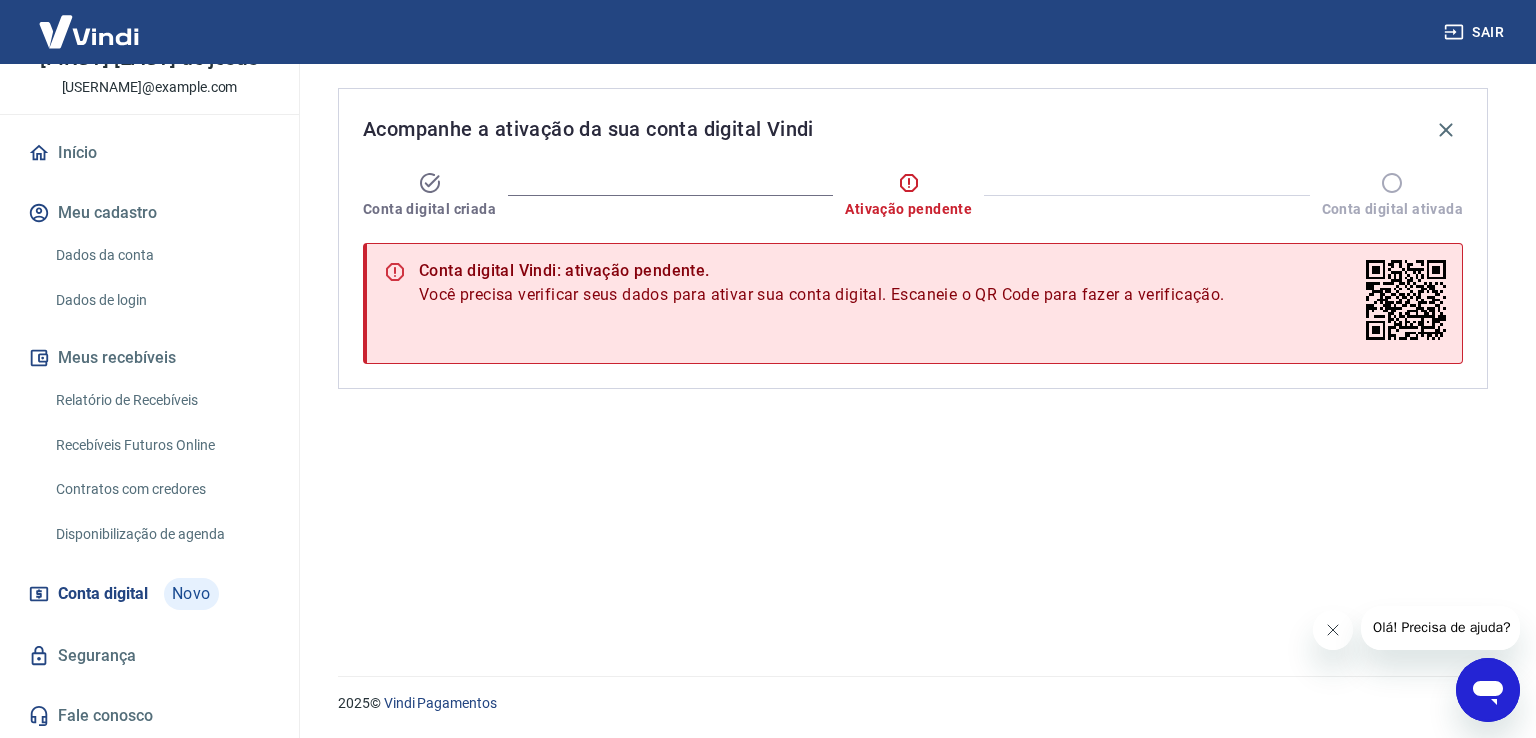 click on "Acompanhe a ativação da sua conta digital Vindi Conta digital criada Ativação pendente Conta digital ativada Conta digital Vindi: ativação pendente. Você precisa verificar seus dados para ativar sua conta digital. Escaneie o QR Code para fazer a verificação. Você precisa verificar seus dados para ativar sua conta digital. Acesse o link para fazer a verificação. Fazer verificação" at bounding box center (913, 238) 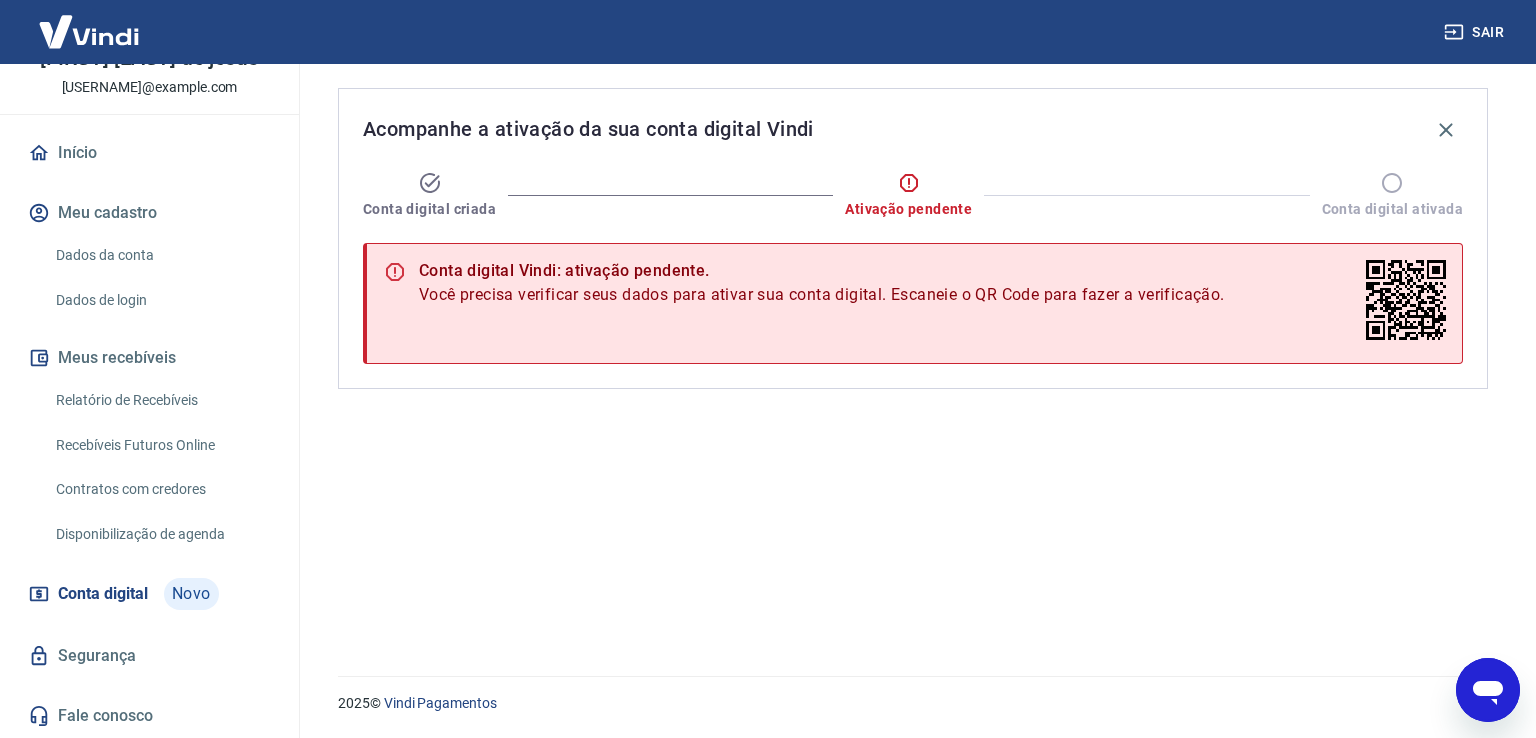 click on "Início" at bounding box center [149, 153] 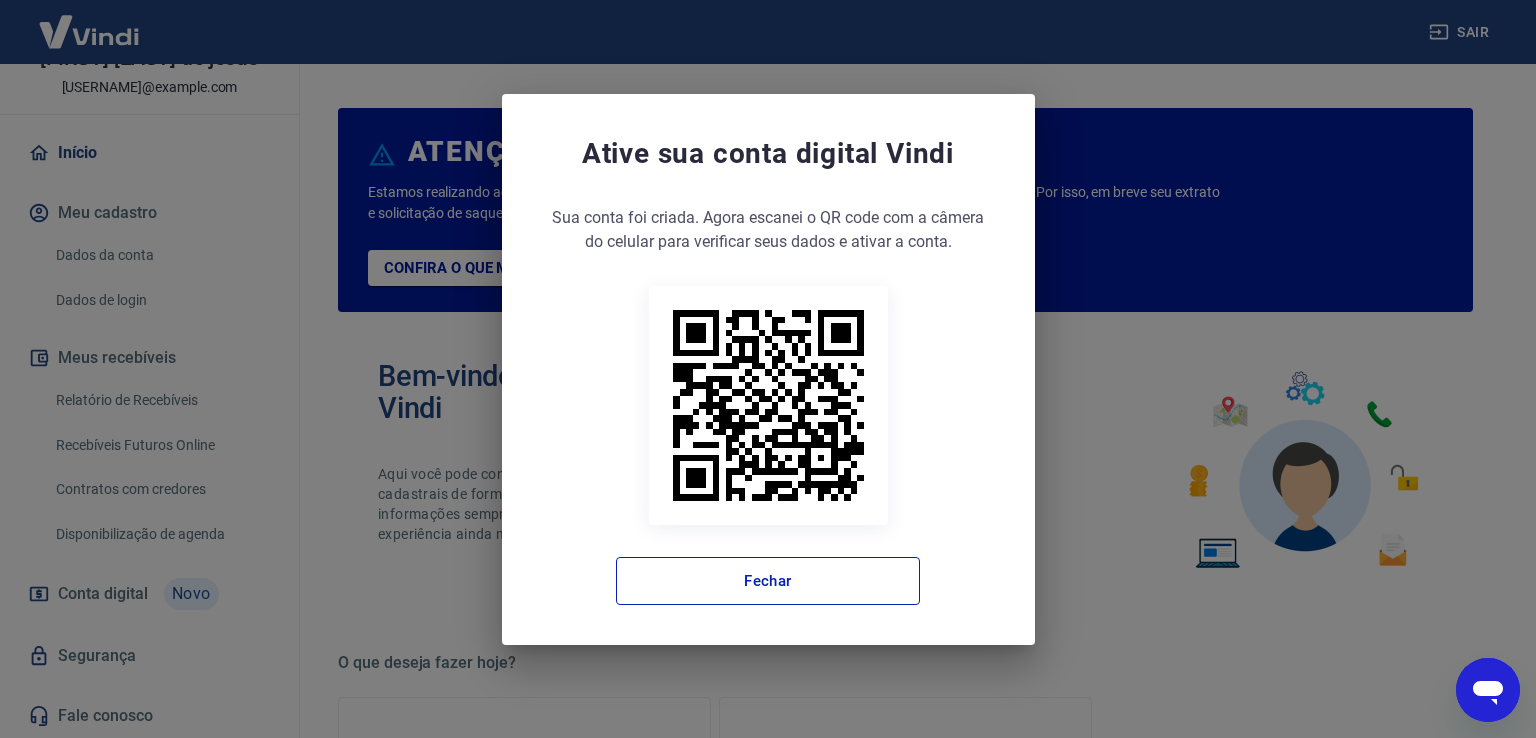 click on "Sua conta foi criada. Agora clique no botão abaixo para verificar seus dados e ativar a conta. Sua conta foi criada. Agora escanei o QR code com a câmera do celular para verificar seus dados e ativar a conta. Acessar ativação Fechar" at bounding box center [768, 405] 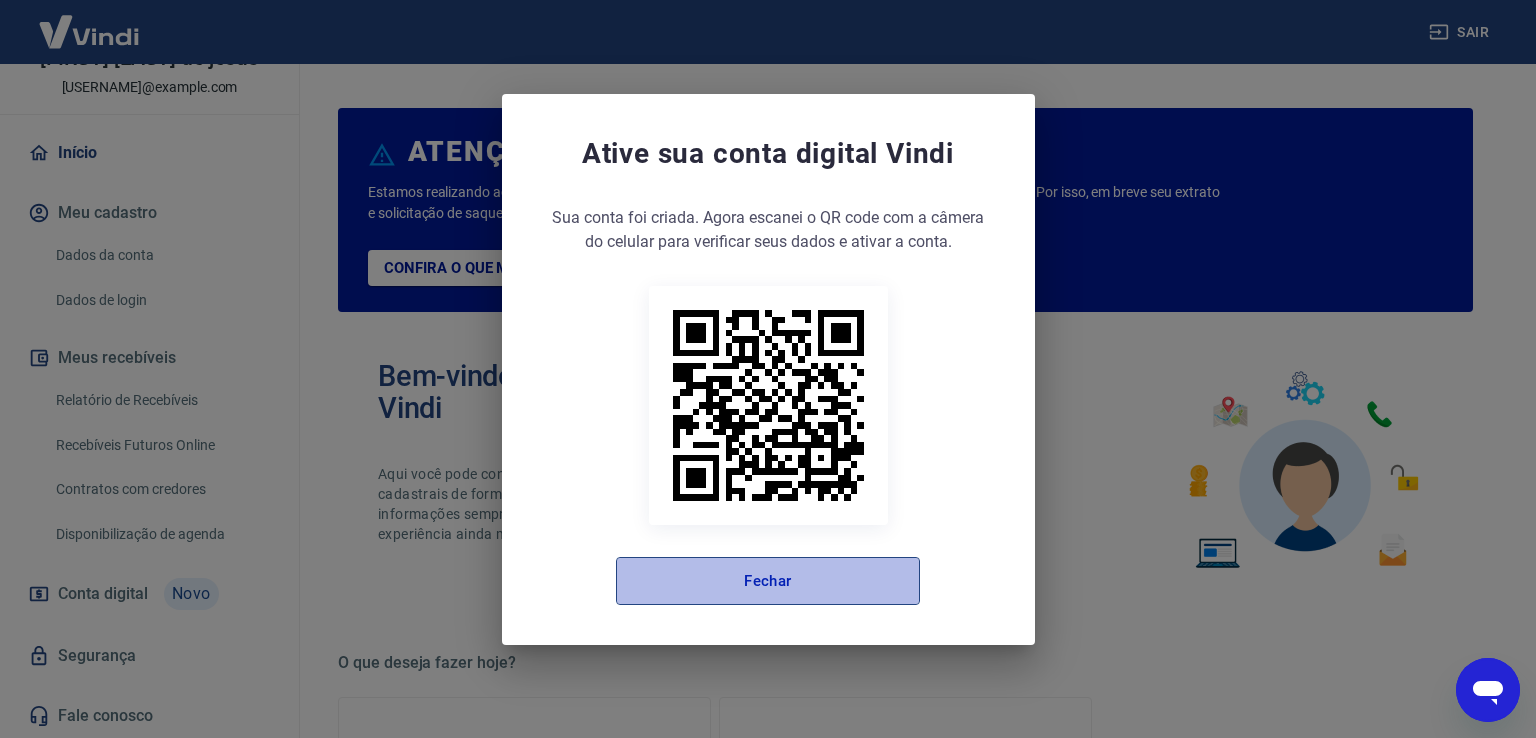 click on "Fechar" at bounding box center (768, 581) 